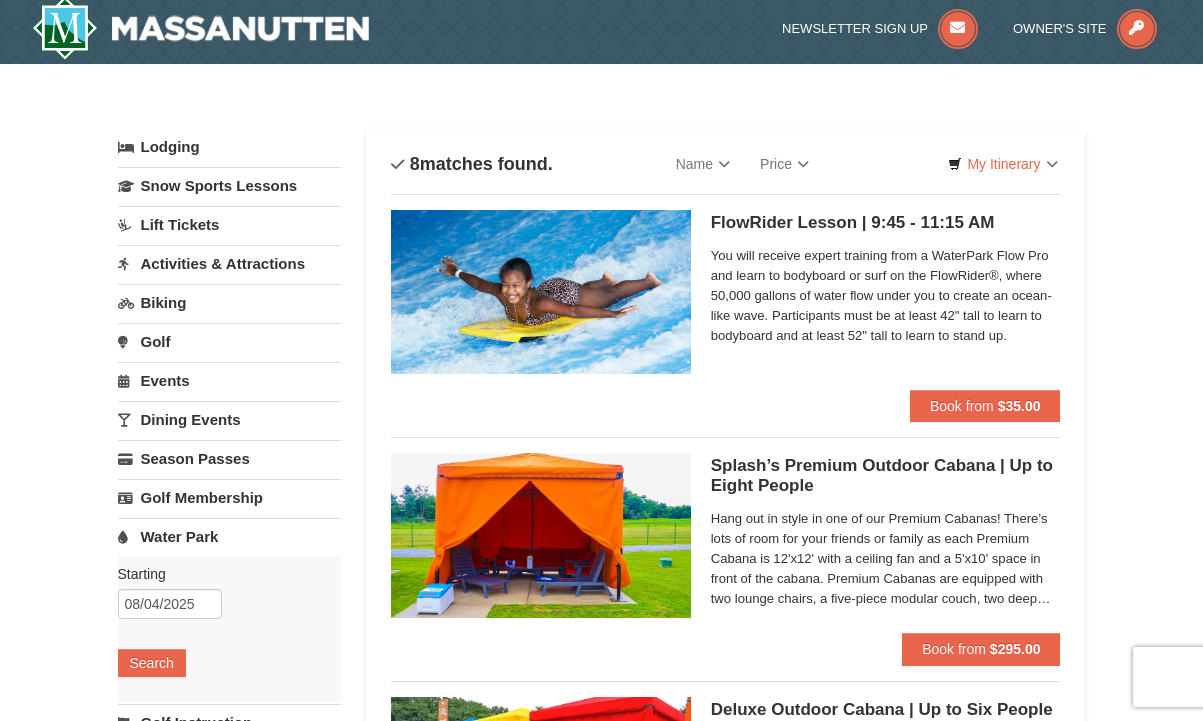 scroll, scrollTop: 162, scrollLeft: 0, axis: vertical 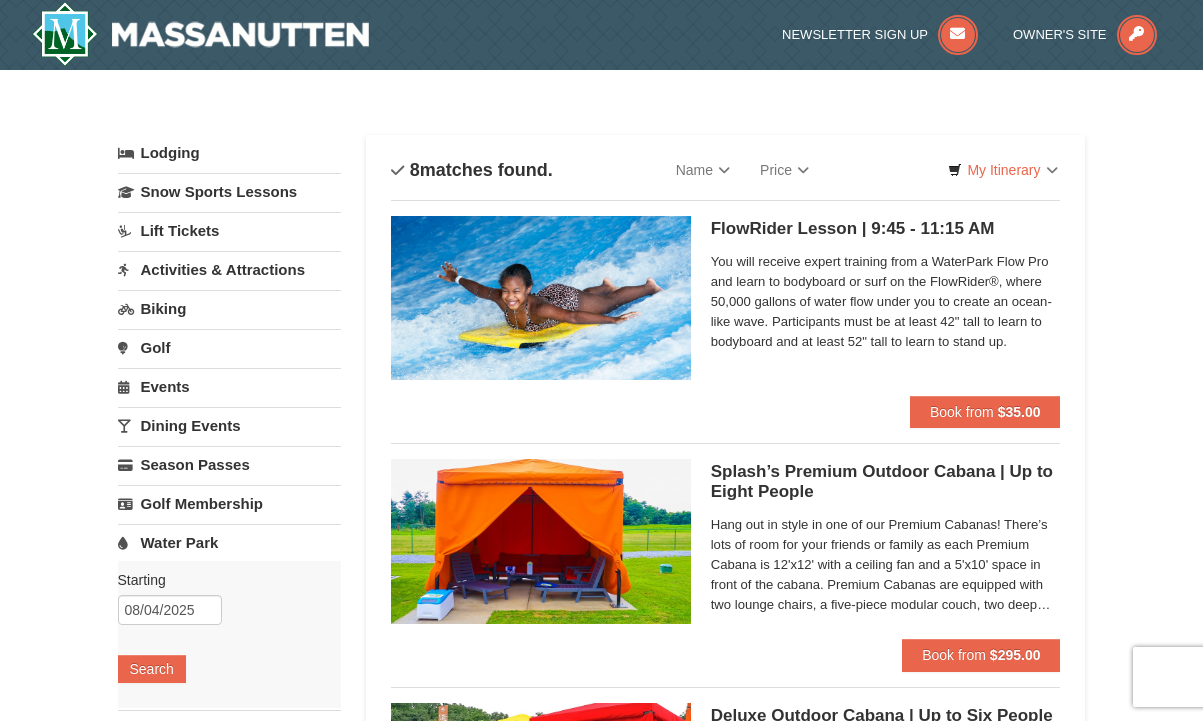 click on "Activities & Attractions" at bounding box center (229, 269) 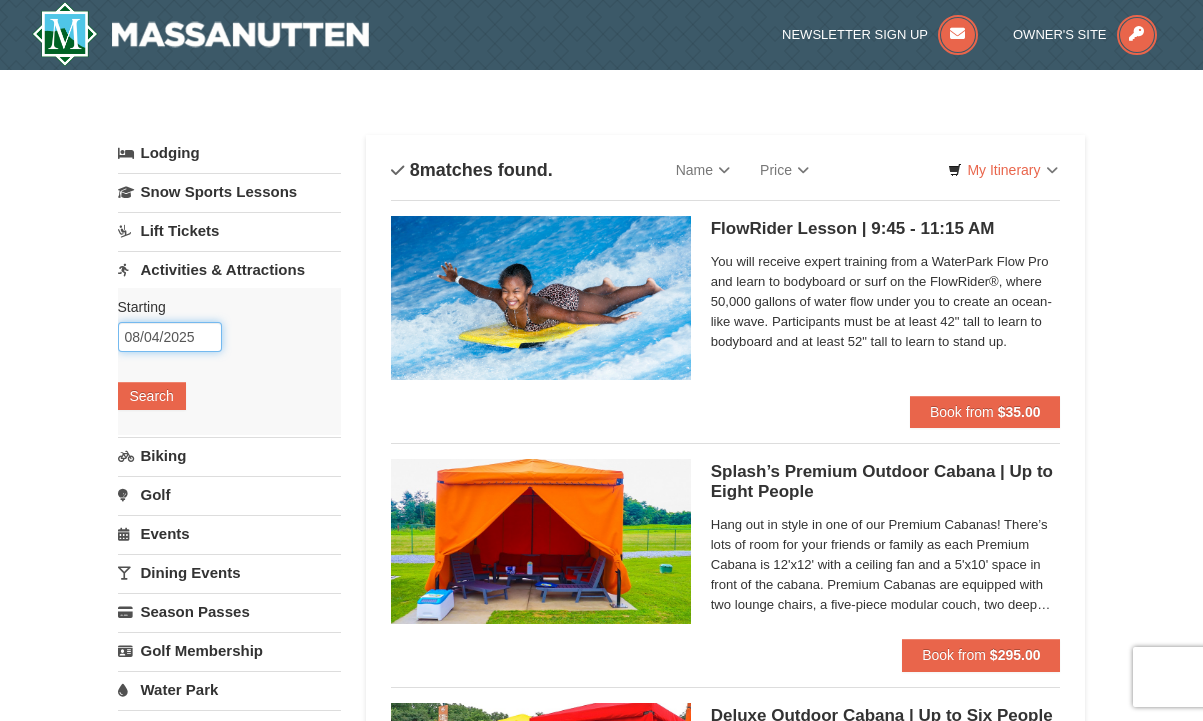 click on "08/04/2025" at bounding box center (170, 337) 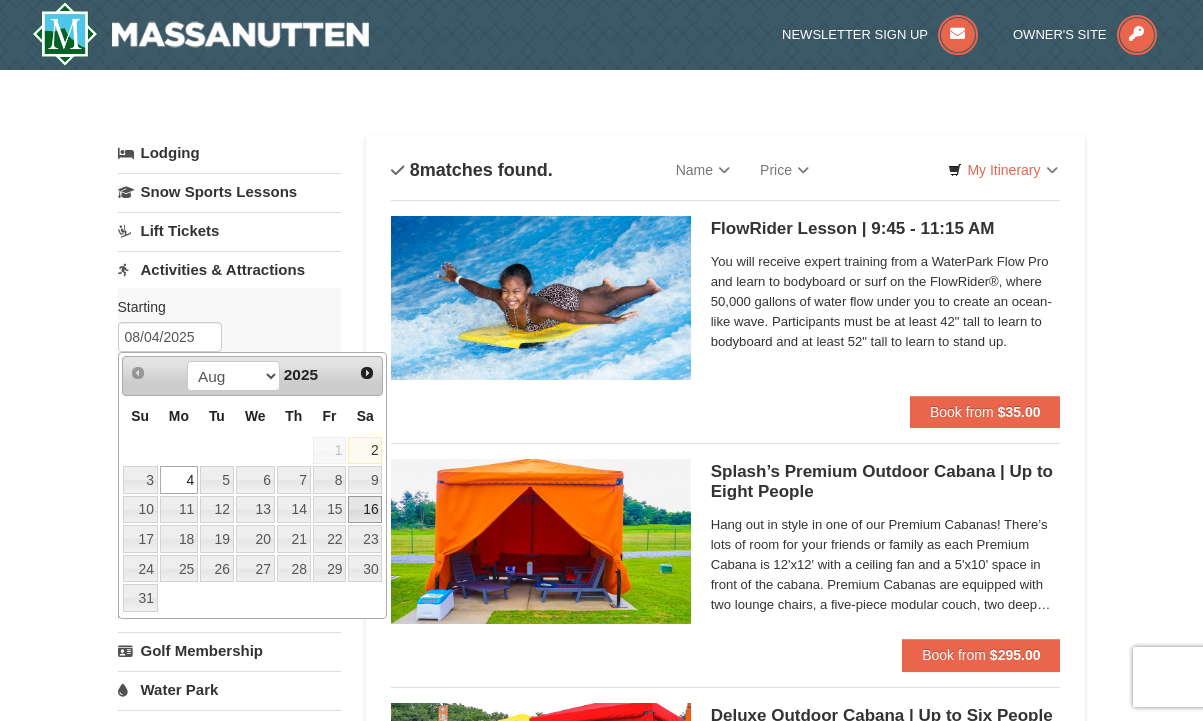 click on "15" at bounding box center (330, 510) 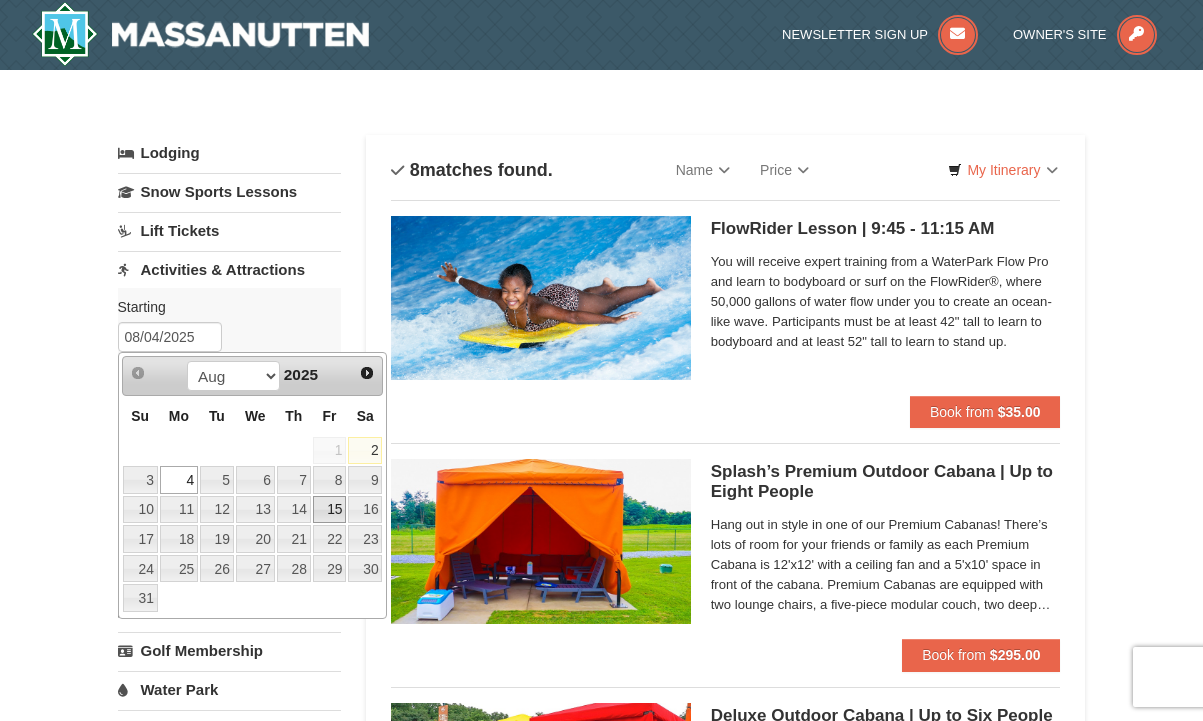 type on "[DATE]" 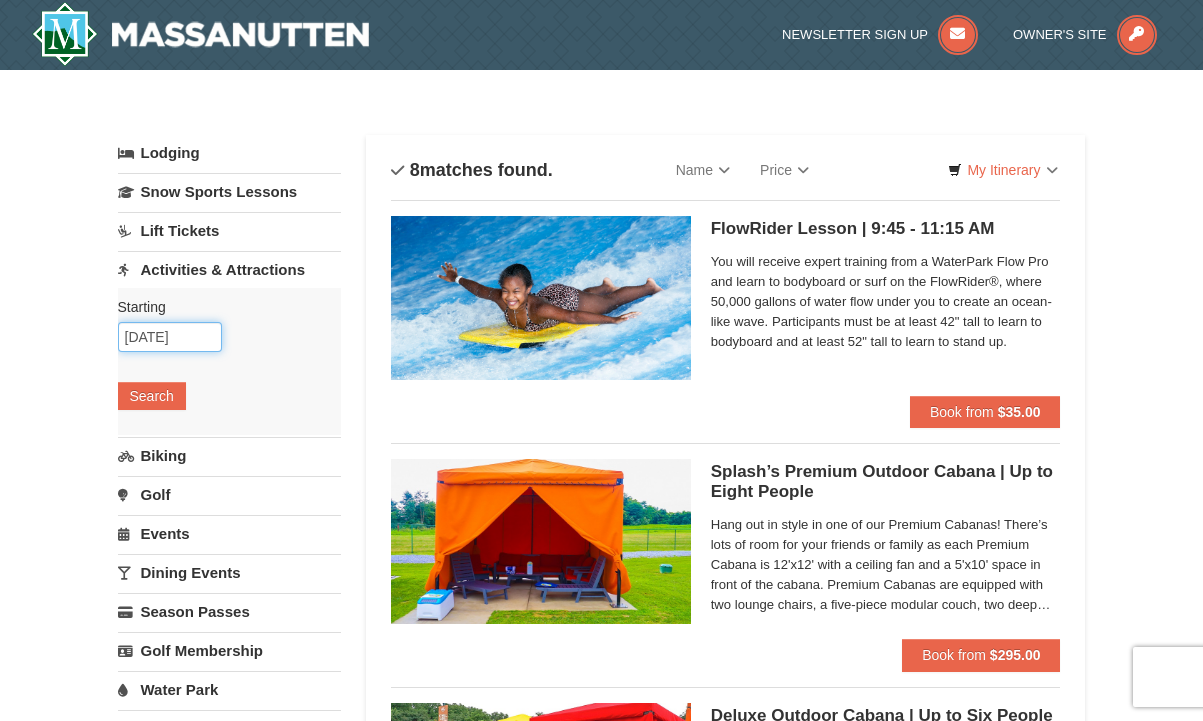 click on "[DATE]" at bounding box center [170, 337] 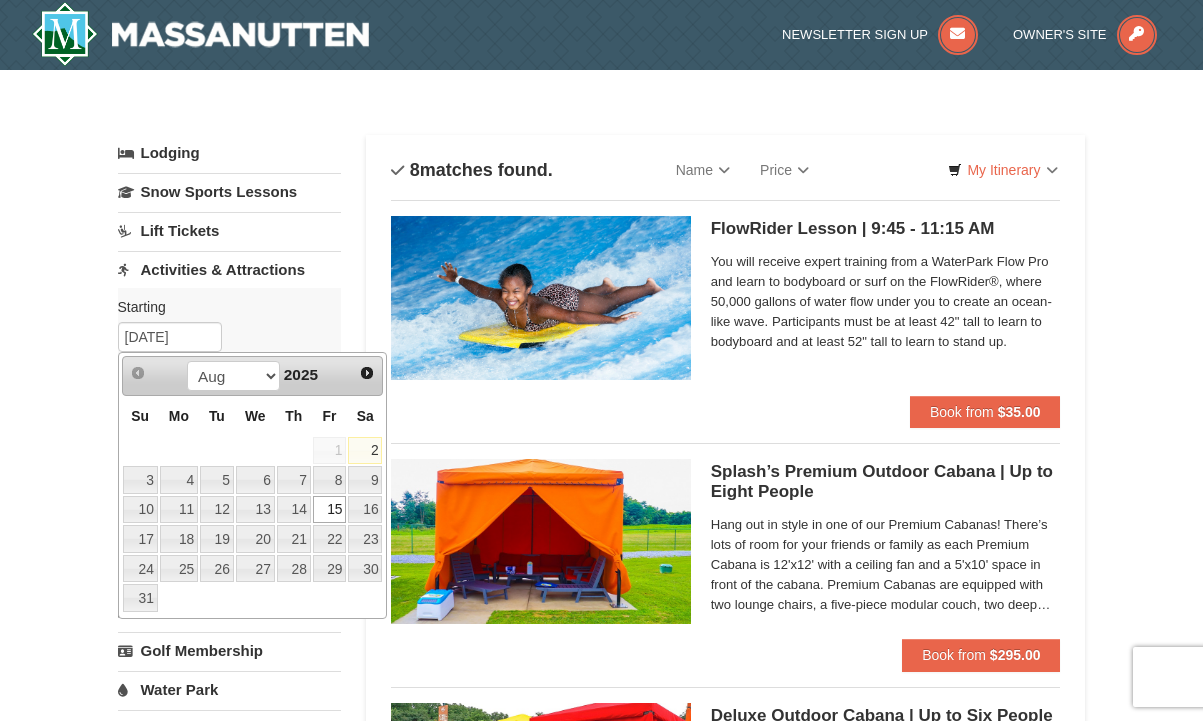 click on "Starting Please format dates MM/DD/YYYY Please format dates MM/DD/YYYY
08/15/2025
Search" at bounding box center (229, 361) 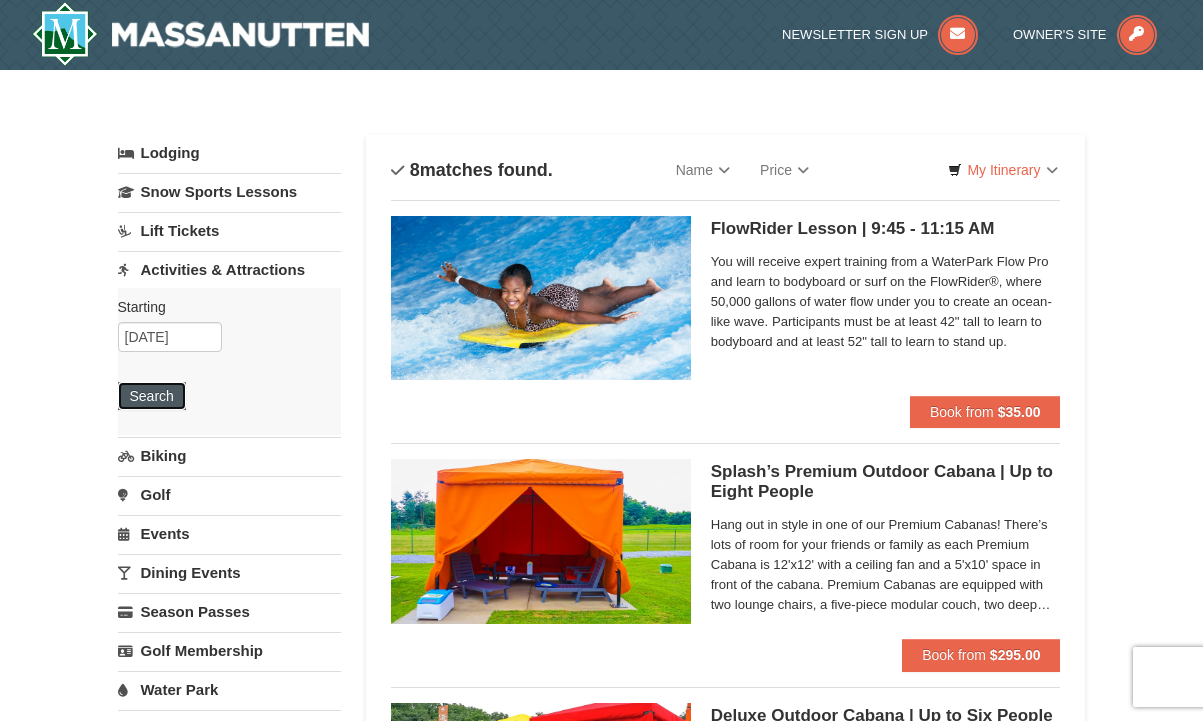click on "Search" at bounding box center (152, 396) 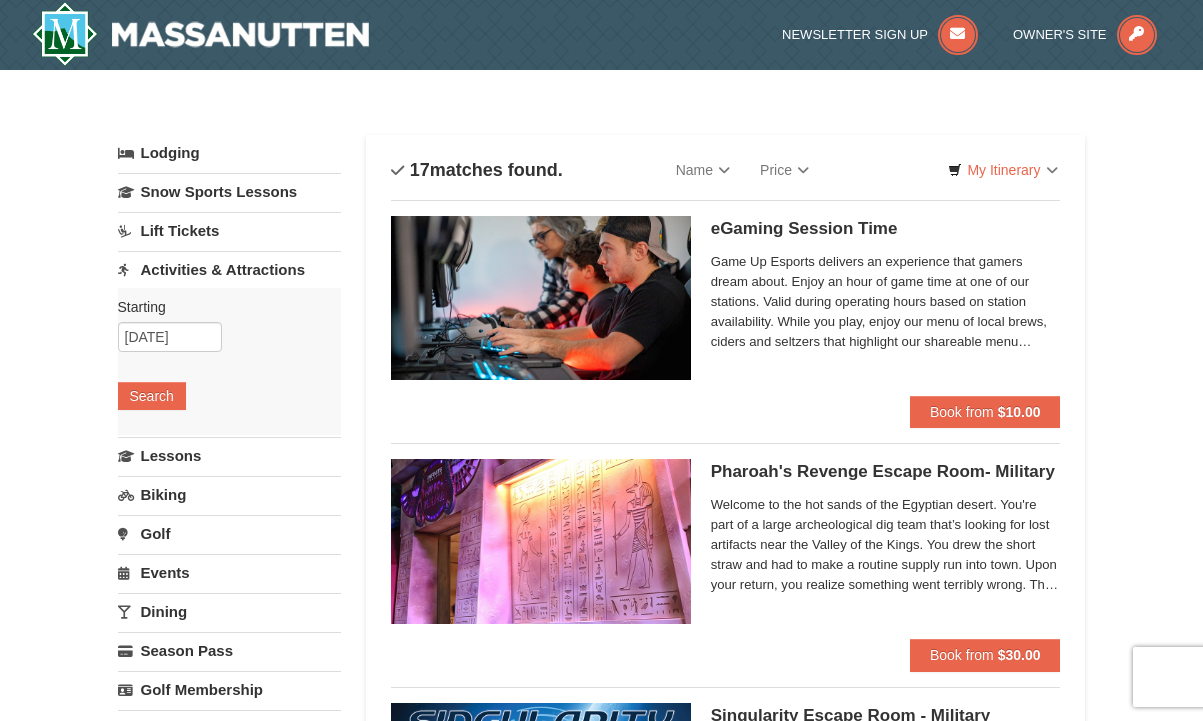 scroll, scrollTop: 0, scrollLeft: 0, axis: both 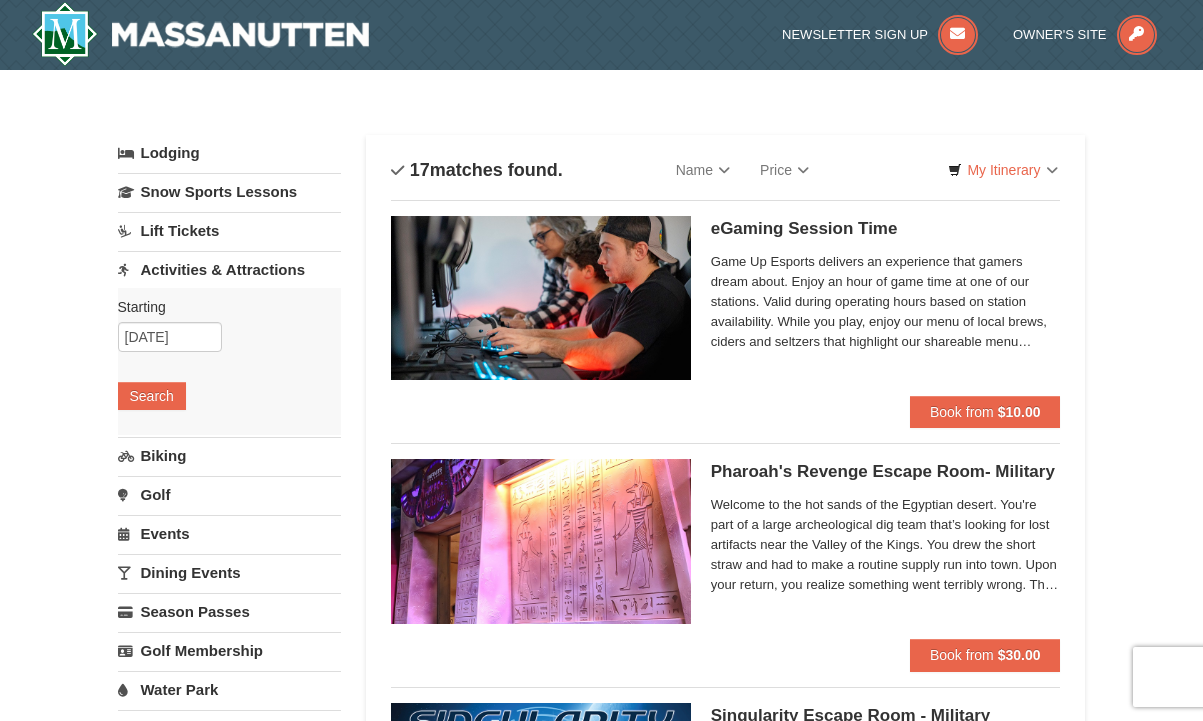 click on "Biking" at bounding box center (229, 455) 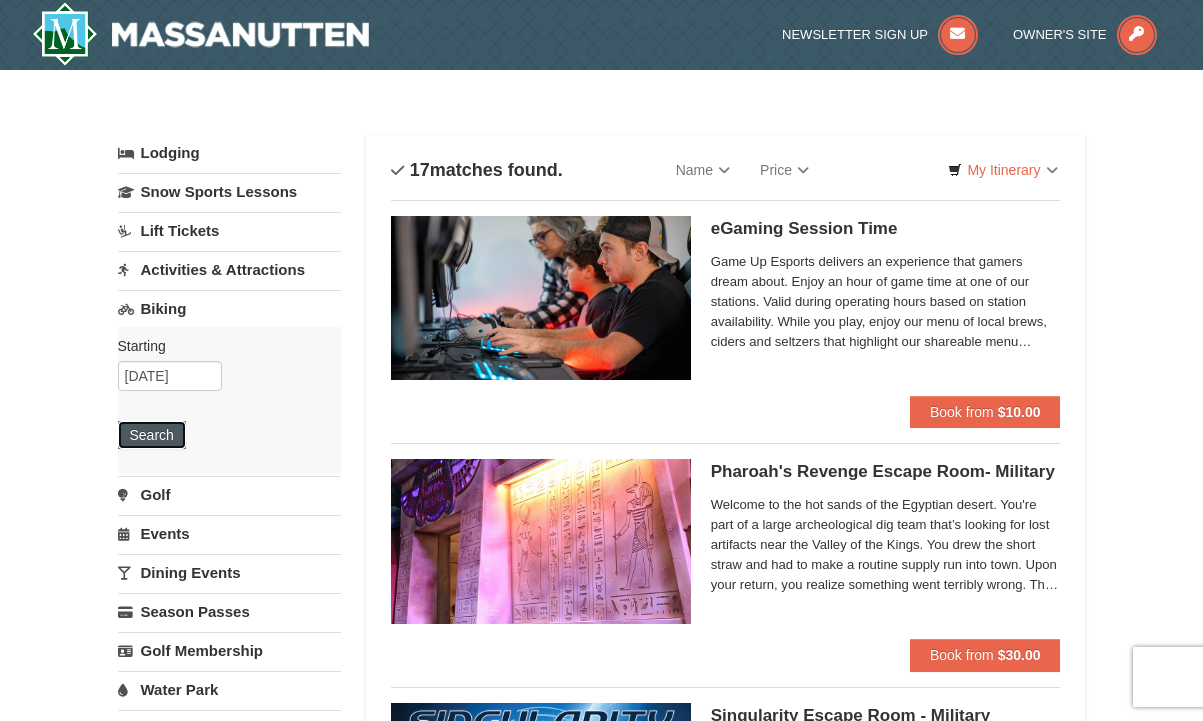 click on "Search" at bounding box center (152, 435) 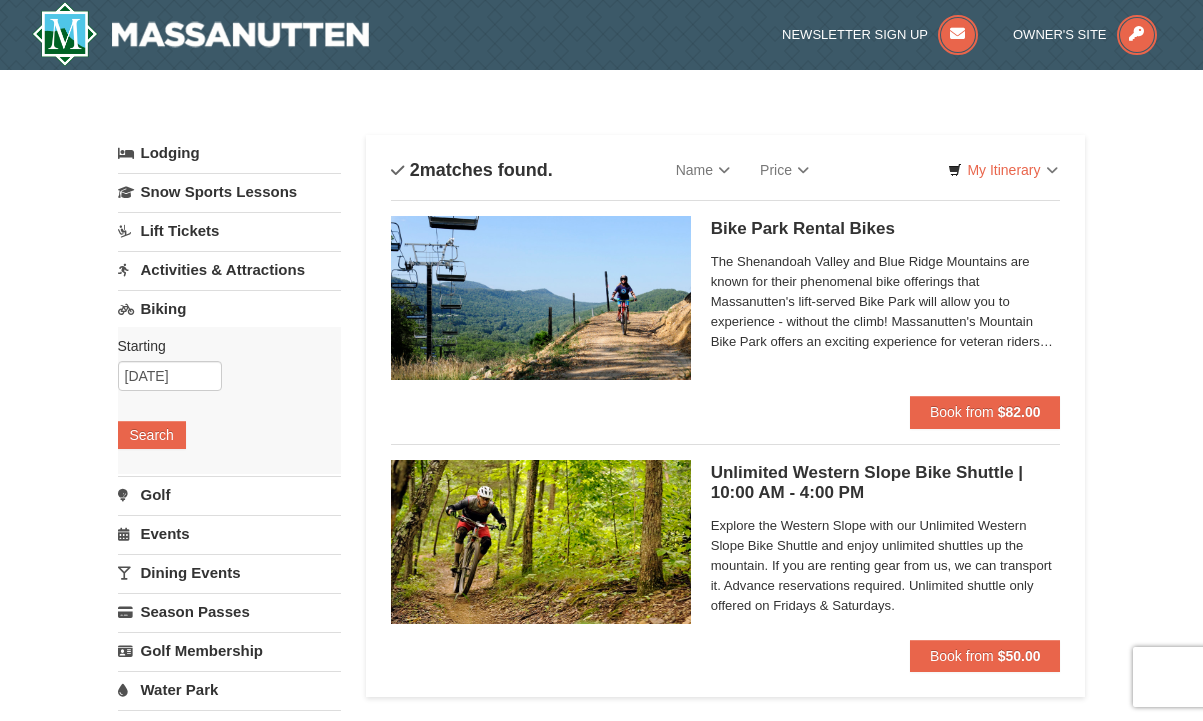 scroll, scrollTop: 0, scrollLeft: 0, axis: both 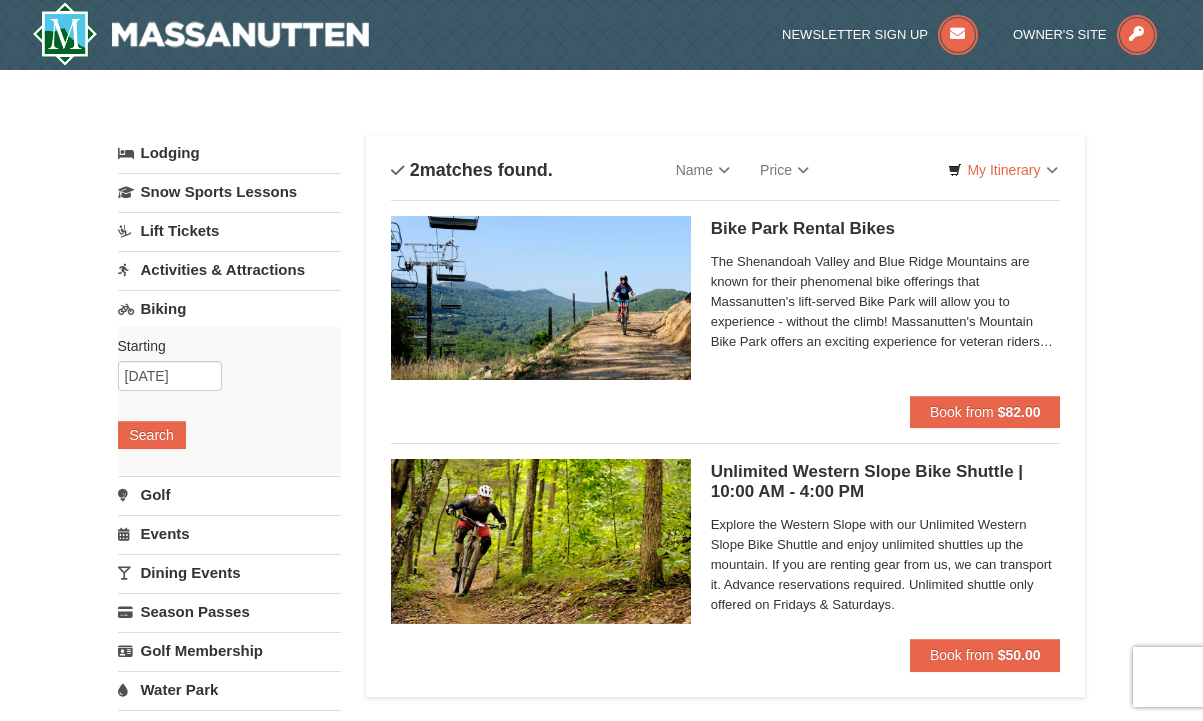 click on "Lift Tickets" at bounding box center (229, 230) 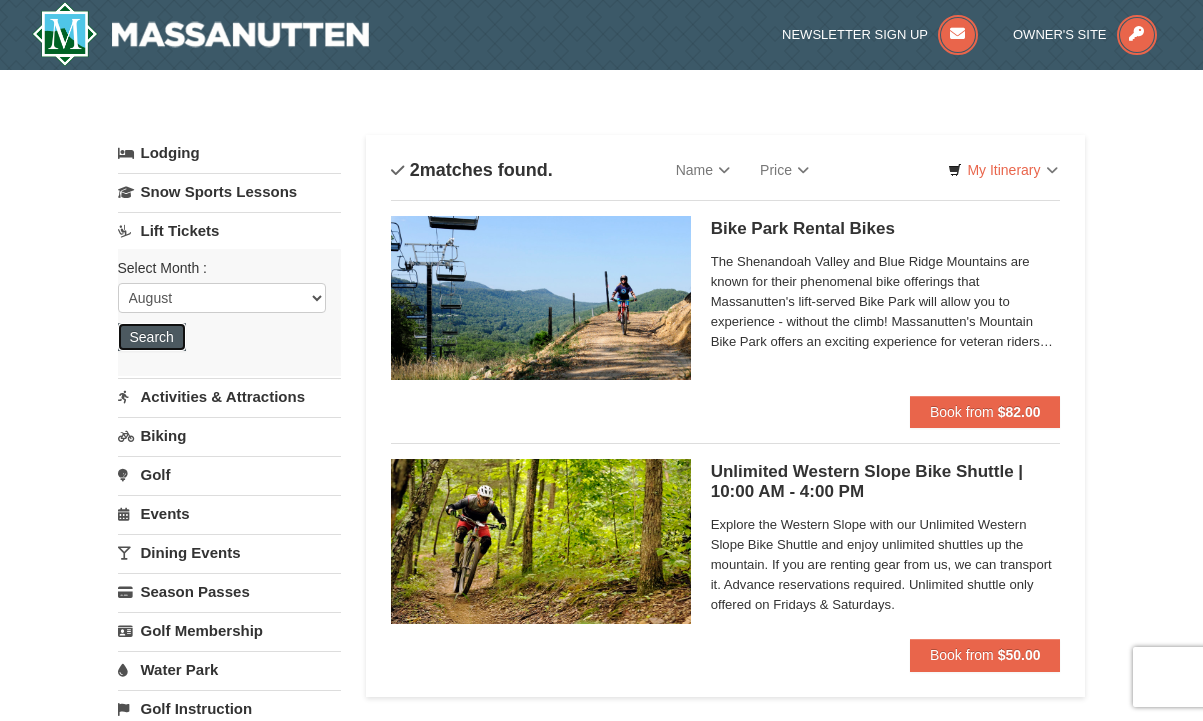 click on "Search" at bounding box center [152, 337] 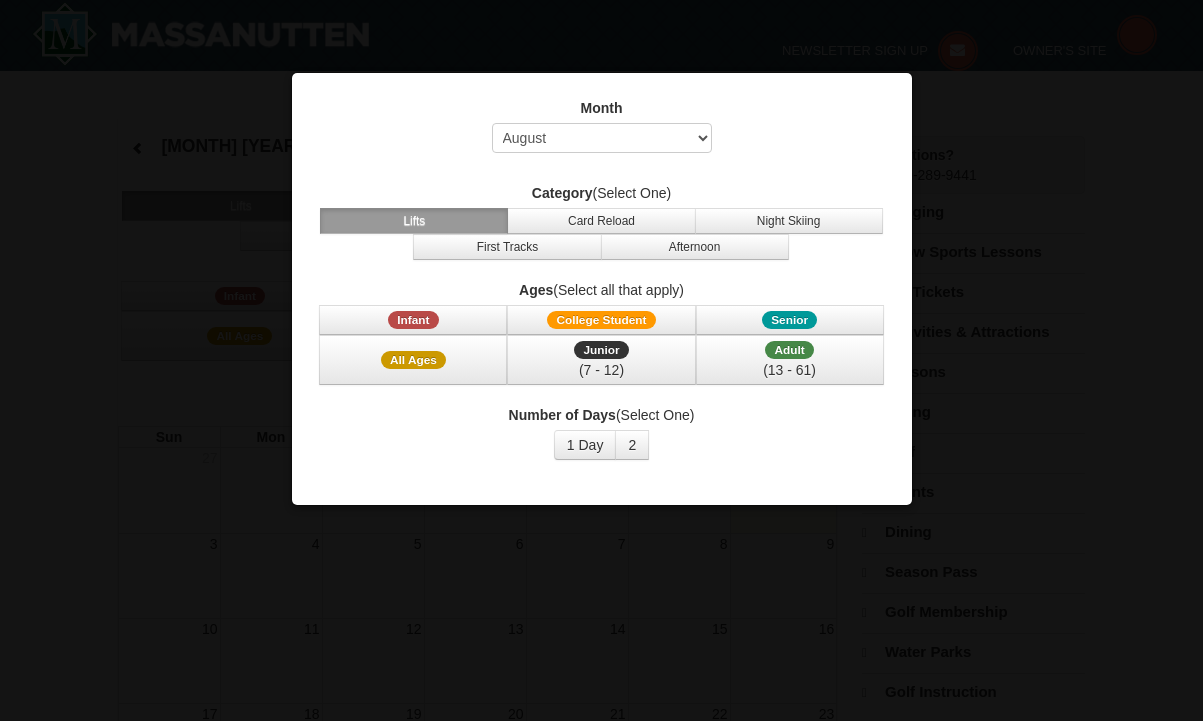 select on "8" 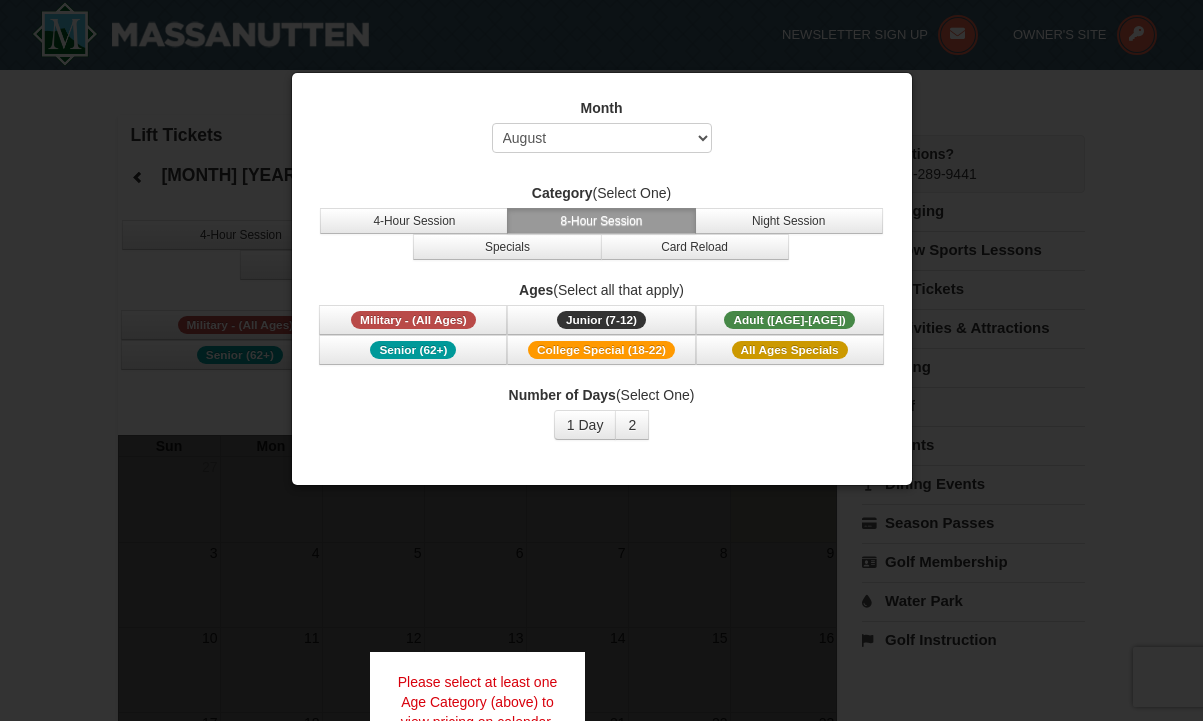 scroll, scrollTop: 0, scrollLeft: 0, axis: both 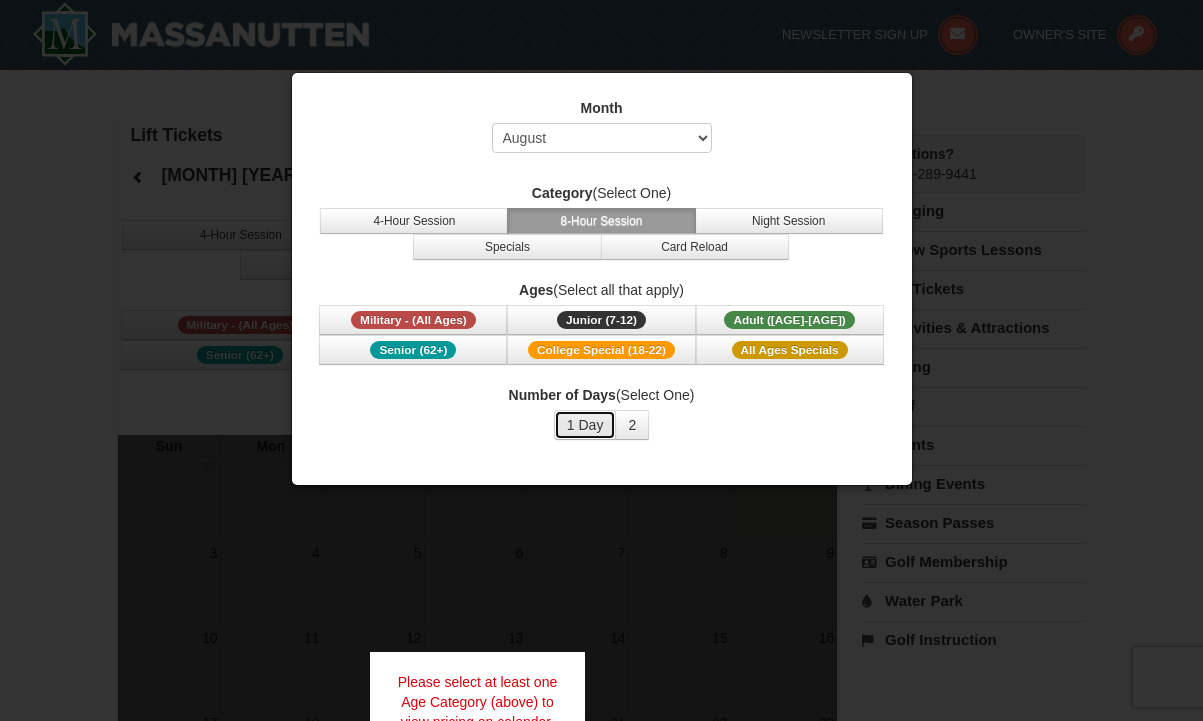 click on "1 Day" at bounding box center (585, 425) 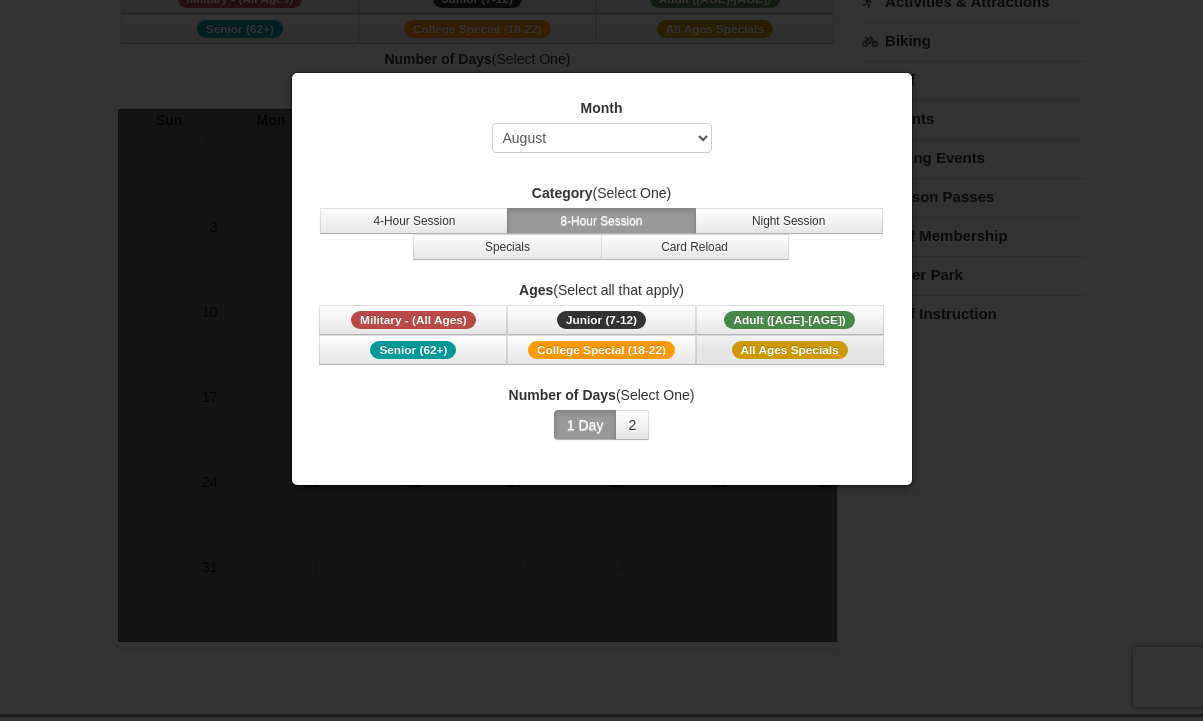 scroll, scrollTop: 329, scrollLeft: 0, axis: vertical 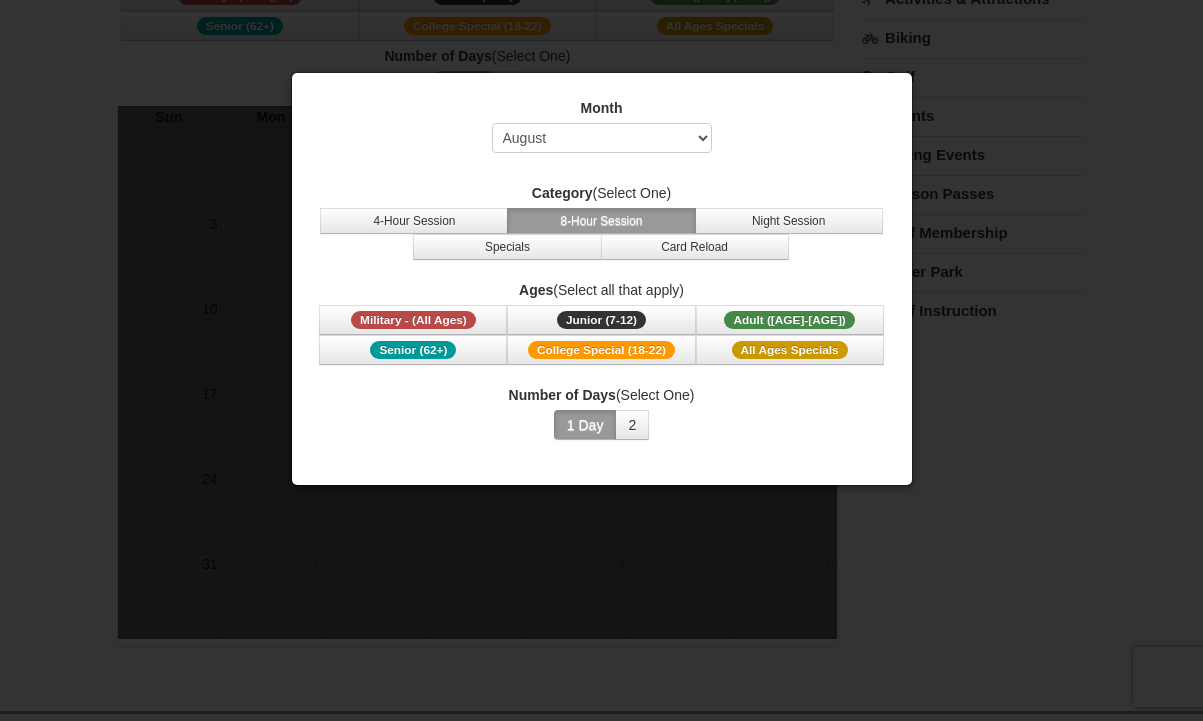 click at bounding box center [601, 360] 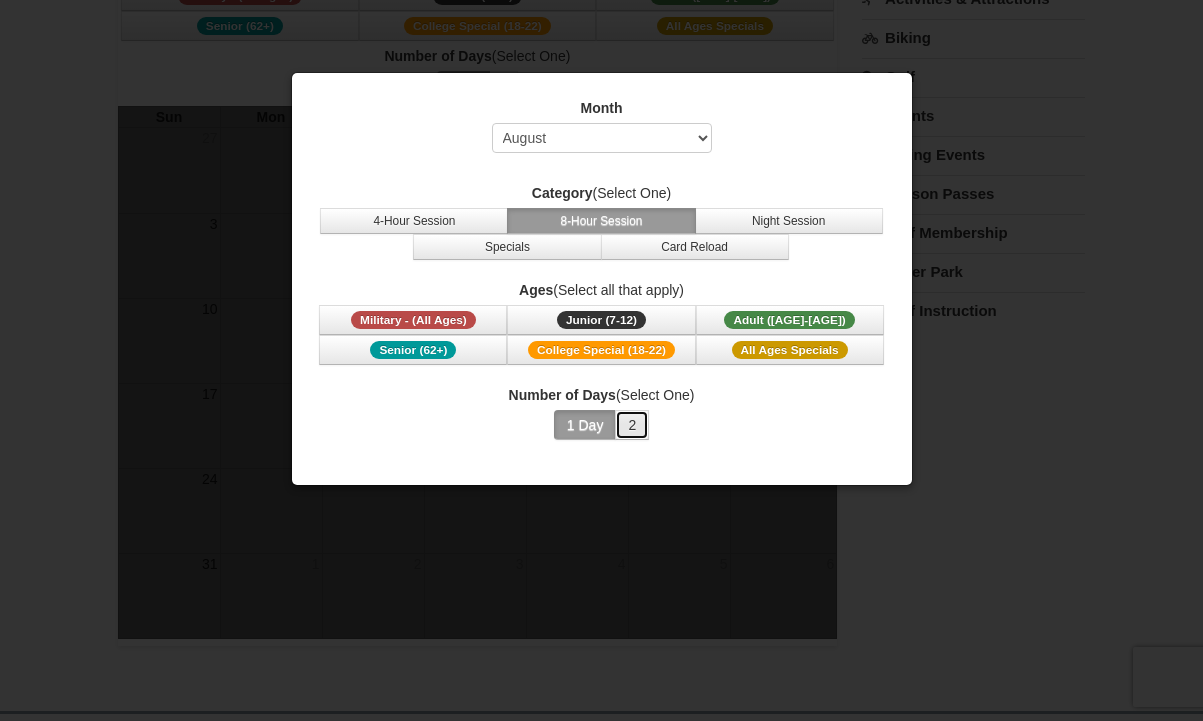 click on "2" at bounding box center [632, 425] 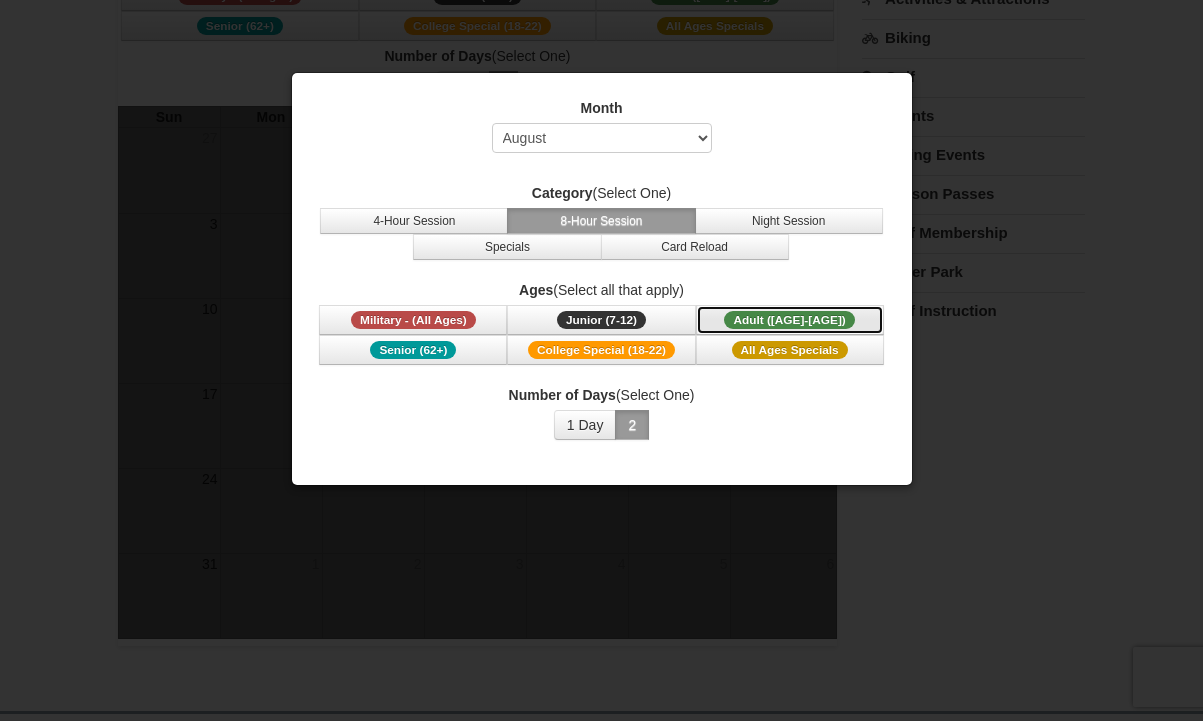 click on "Adult (13-61)" at bounding box center (789, 320) 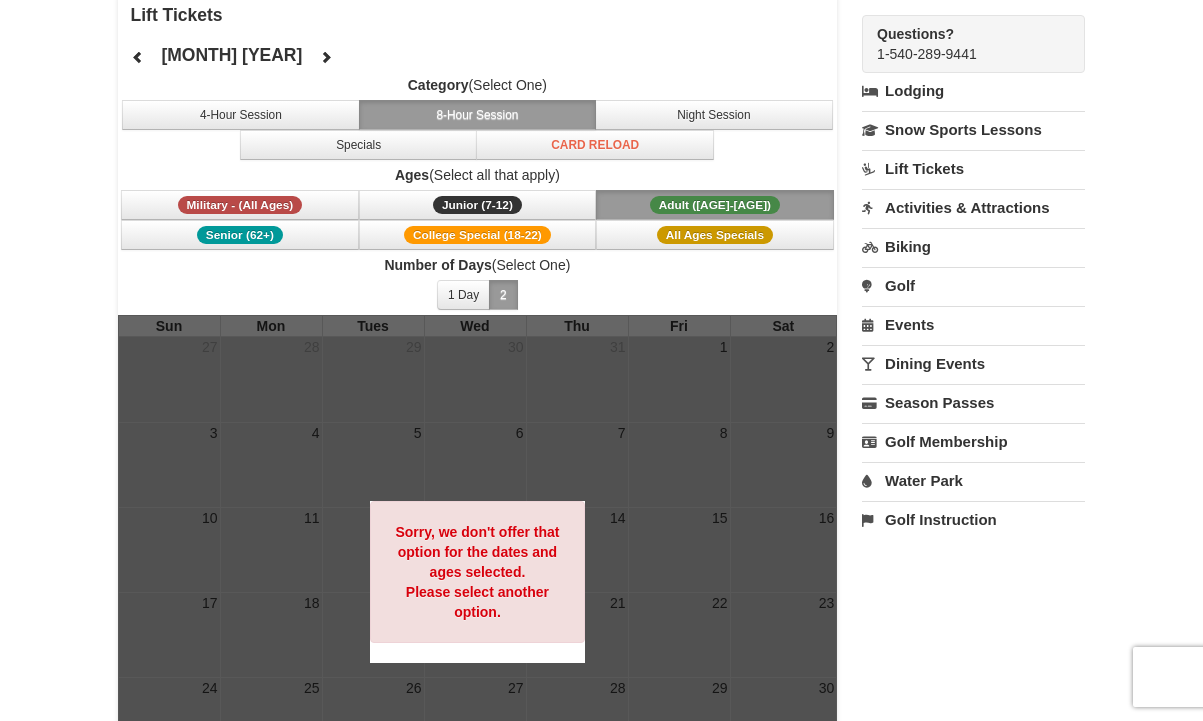 scroll, scrollTop: 126, scrollLeft: 0, axis: vertical 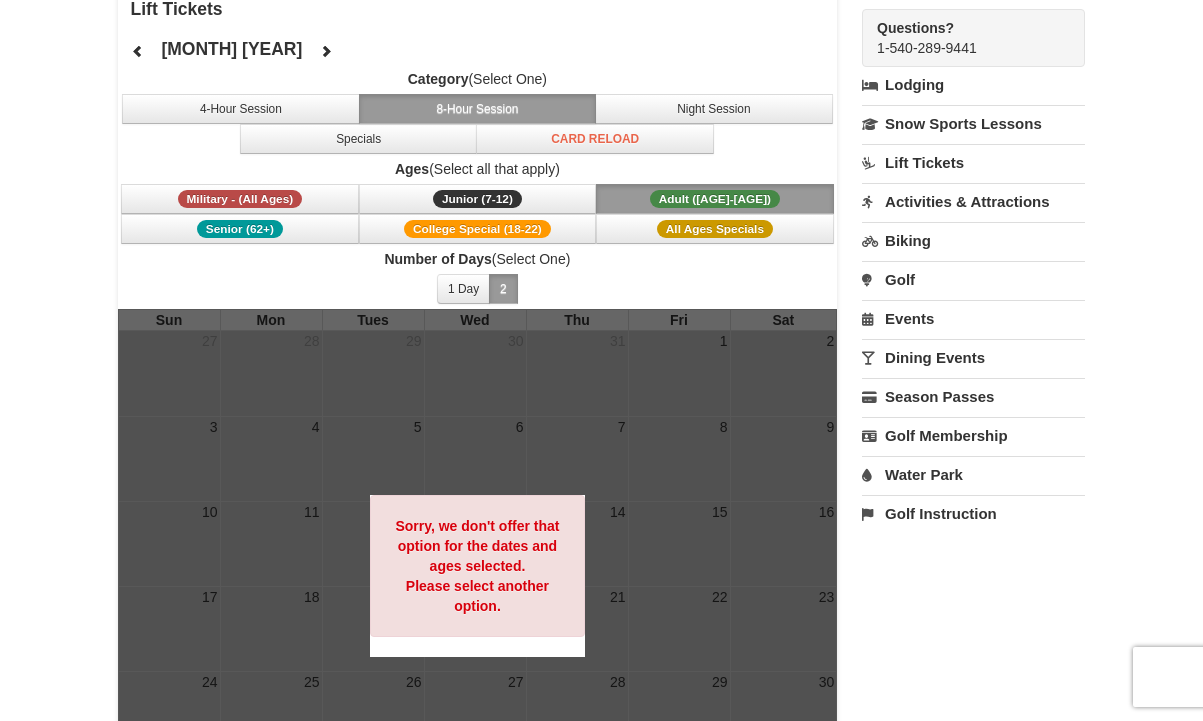 click on "Golf" at bounding box center (973, 279) 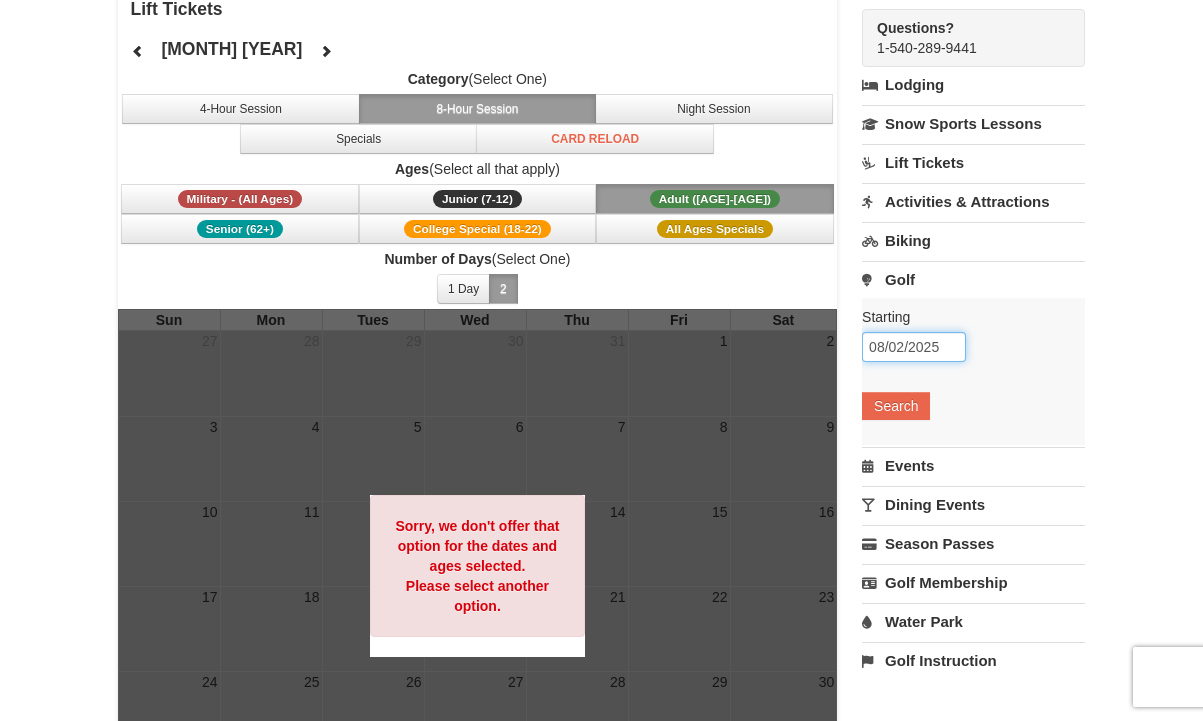 click on "08/02/2025" at bounding box center (914, 347) 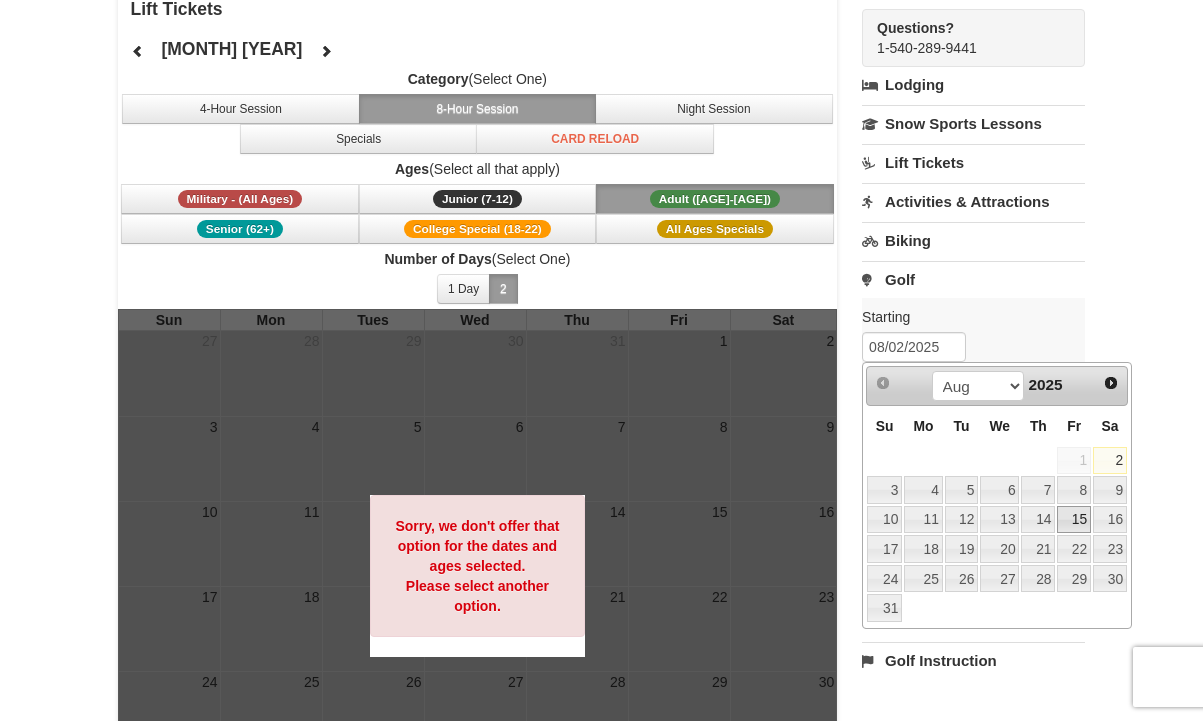 click on "15" at bounding box center (1074, 520) 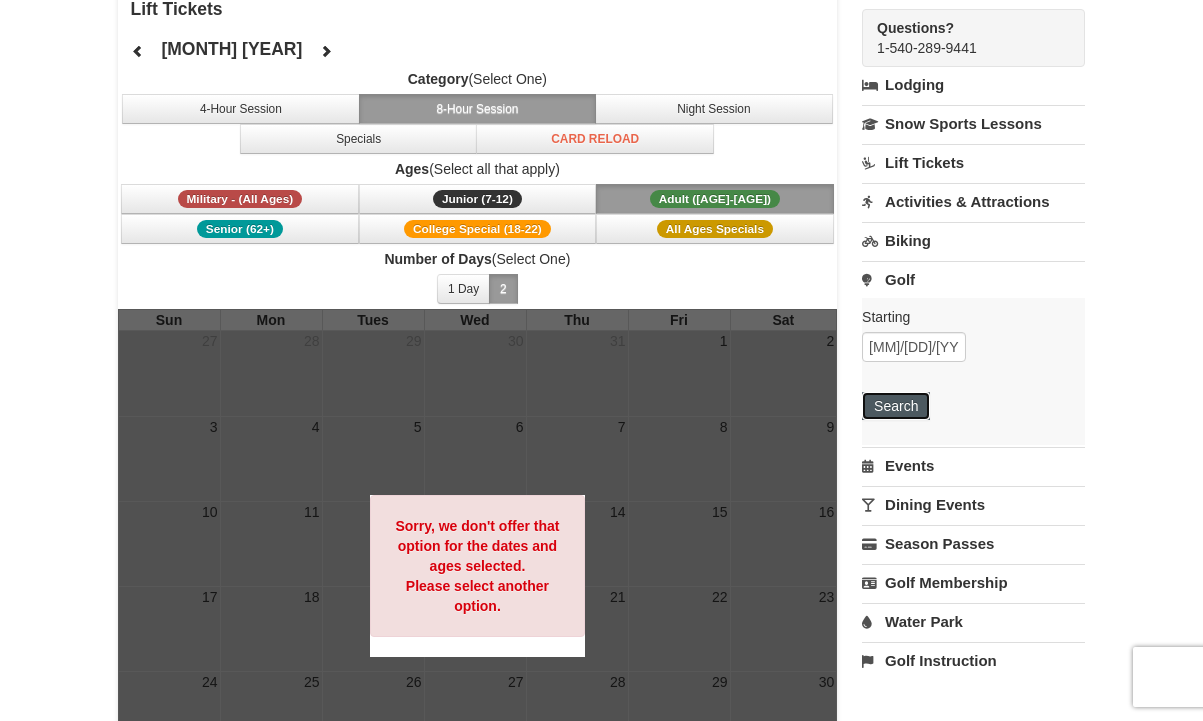 click on "Search" at bounding box center (896, 406) 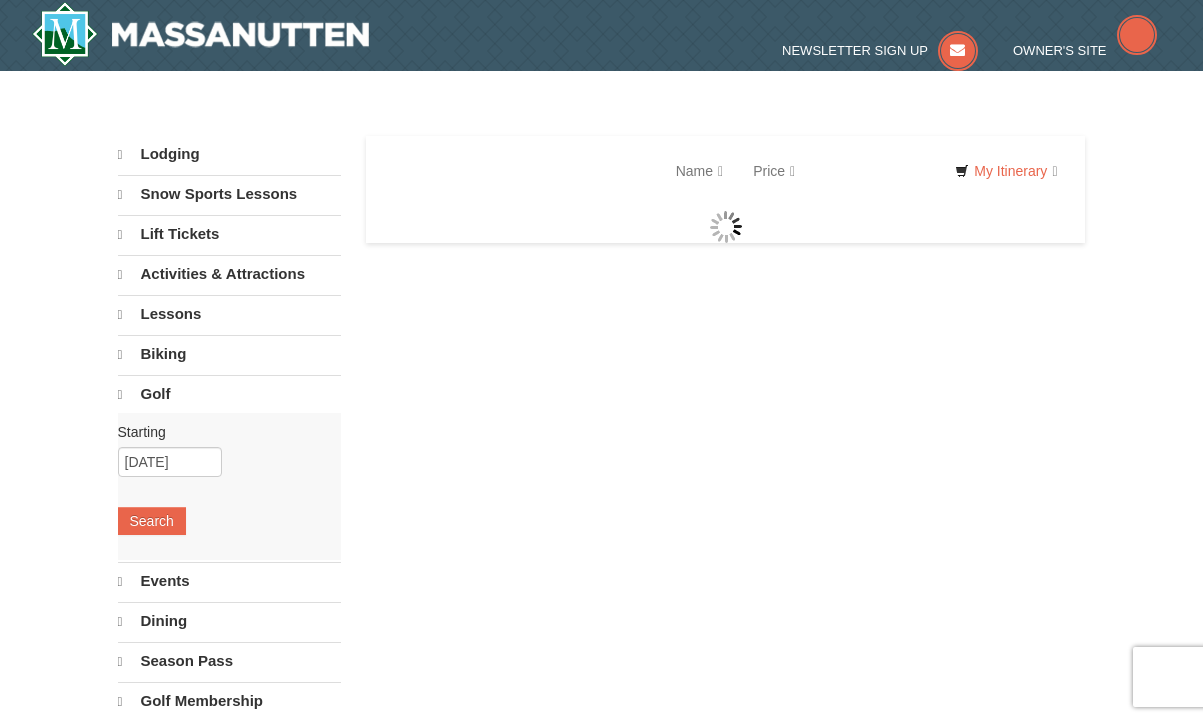 scroll, scrollTop: 0, scrollLeft: 0, axis: both 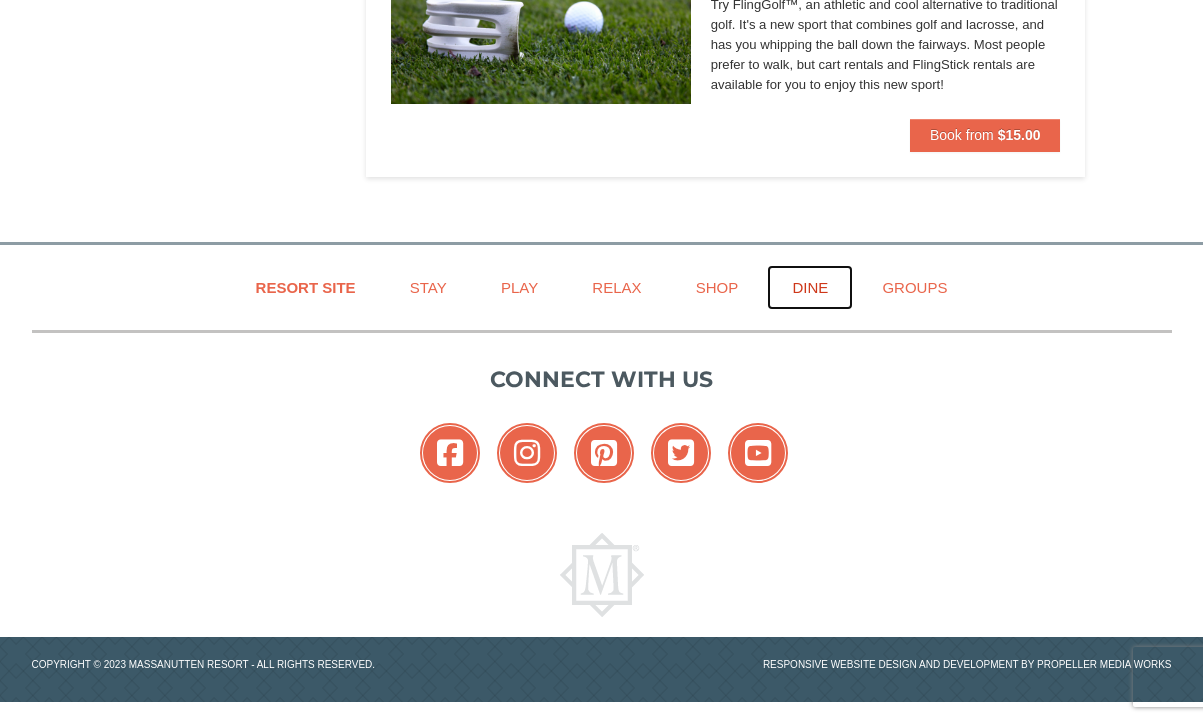 click on "Dine" at bounding box center [810, 287] 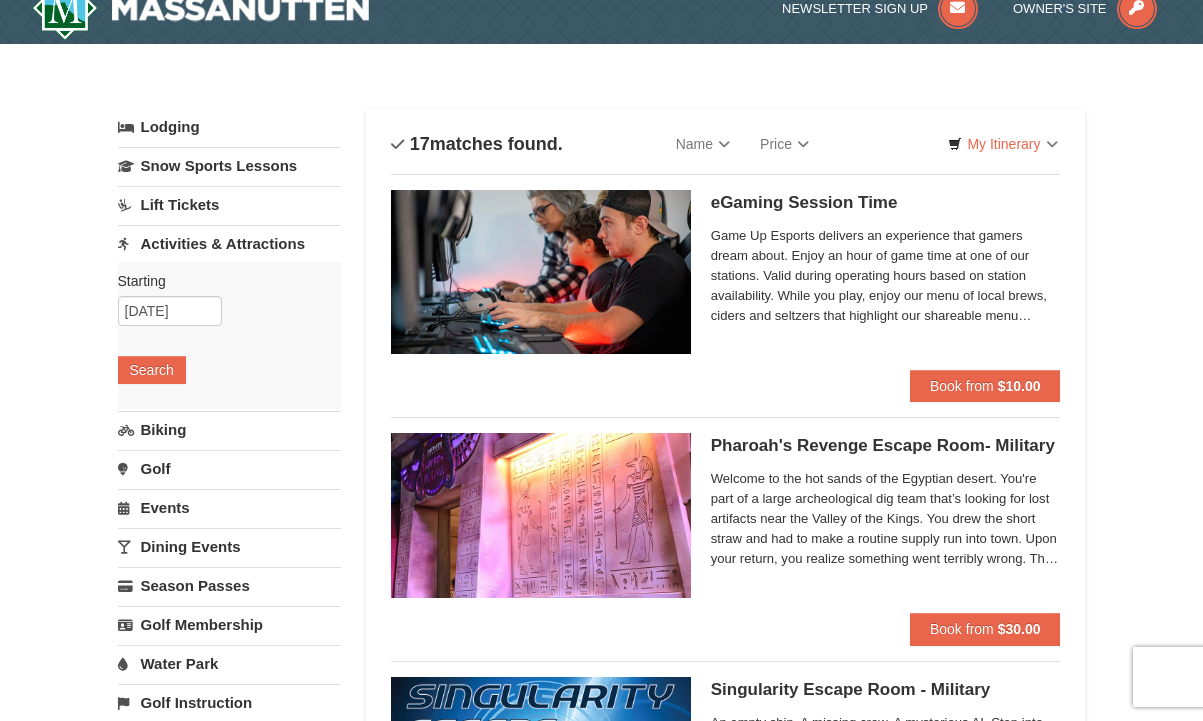 scroll, scrollTop: 26, scrollLeft: 0, axis: vertical 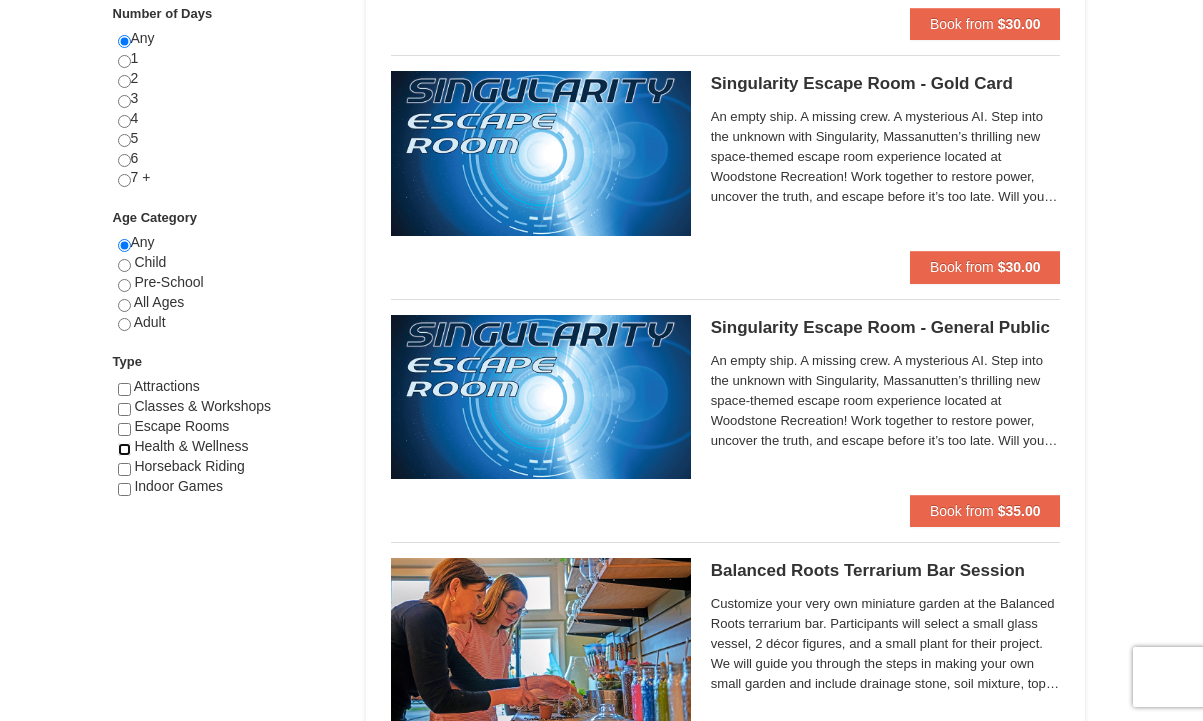 click at bounding box center [124, 449] 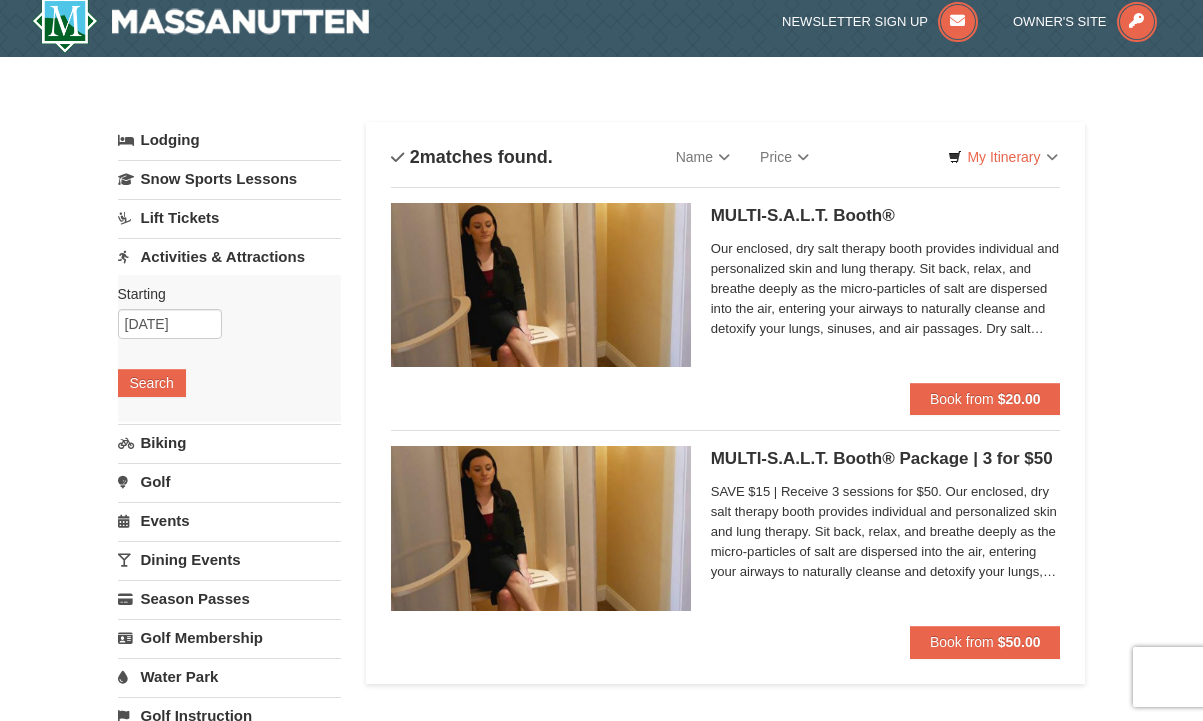 scroll, scrollTop: 0, scrollLeft: 0, axis: both 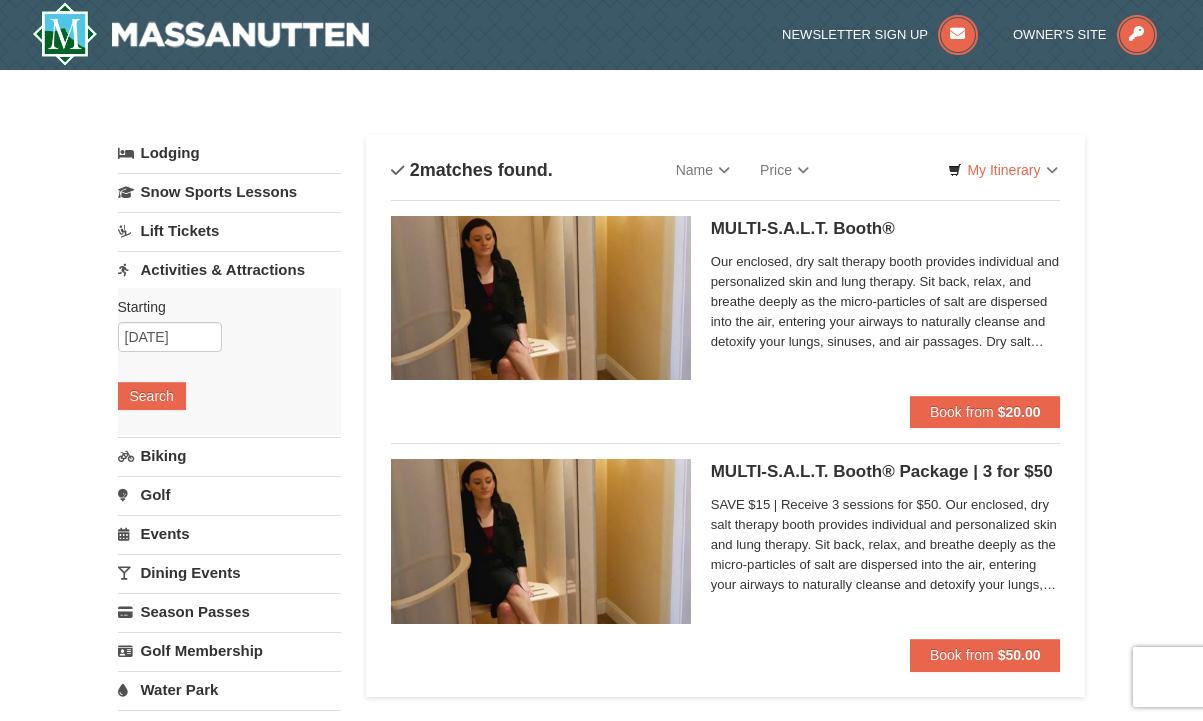 click on "Our enclosed, dry salt therapy booth provides individual and personalized skin and lung therapy. Sit back, relax, and breathe deeply as the micro-particles of salt are dispersed into the air, entering your airways to naturally cleanse and detoxify your lungs, sinuses, and air passages.
Dry salt therapy, or halotherapy, is a holistic, drug free, natural therapy using micro particles of salt which has been known to aid in detoxifying the respiratory system, healing skin conditions, promoting better breathing, sounder sleep, and overall wellness.
Potential Health Benefits: Our dry salt therapy booth can help to alleviate symptoms of allergies, asthma, COPD, snoring, sleep apnea, sinusitis, bronchitis, colds, flus, and so much more. | Ages 12+" at bounding box center (886, 302) 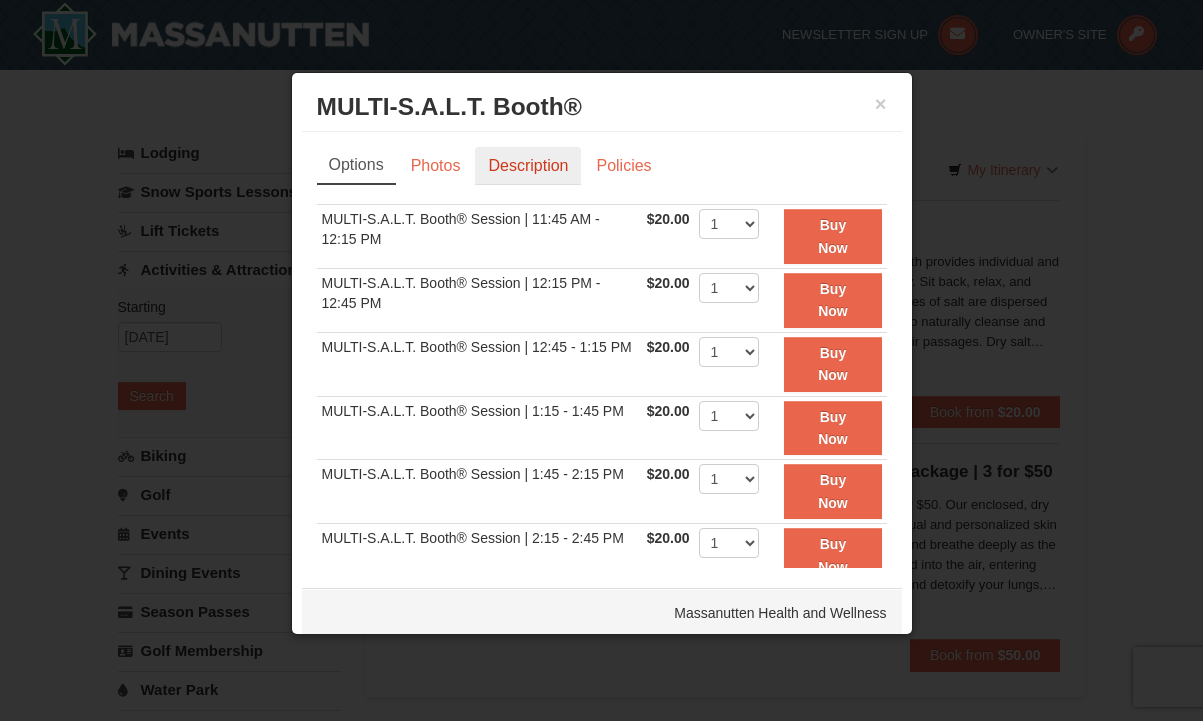 click on "Description" at bounding box center [528, 166] 